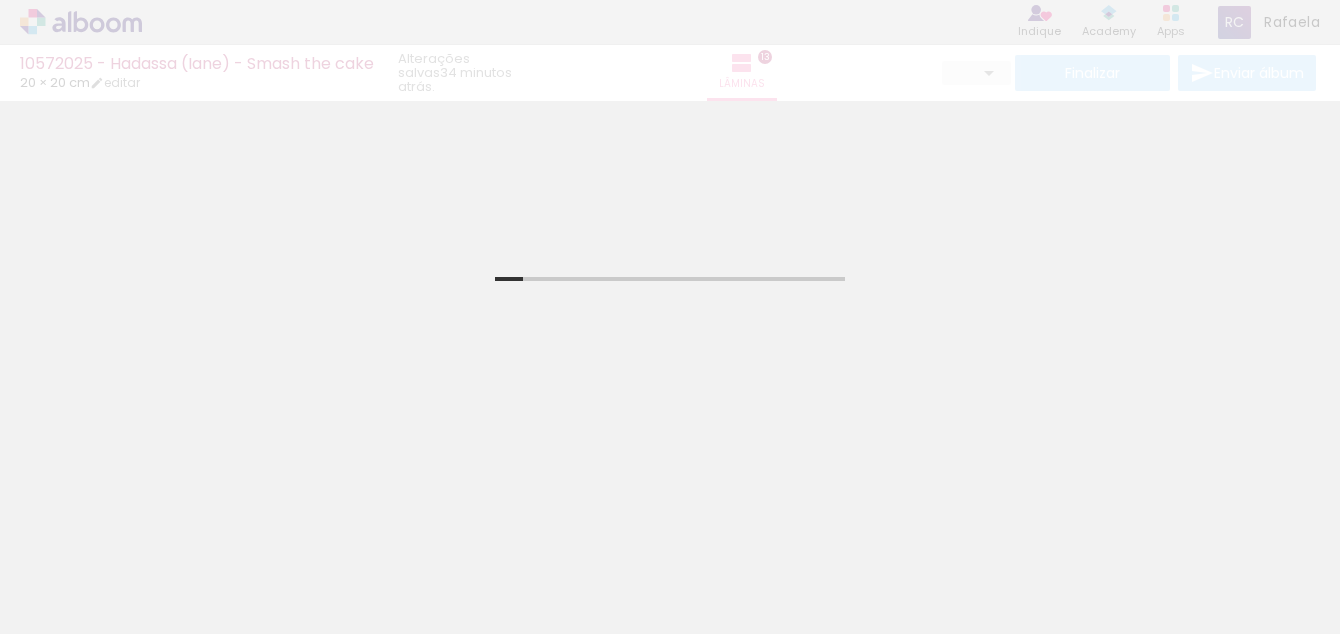 scroll, scrollTop: 0, scrollLeft: 0, axis: both 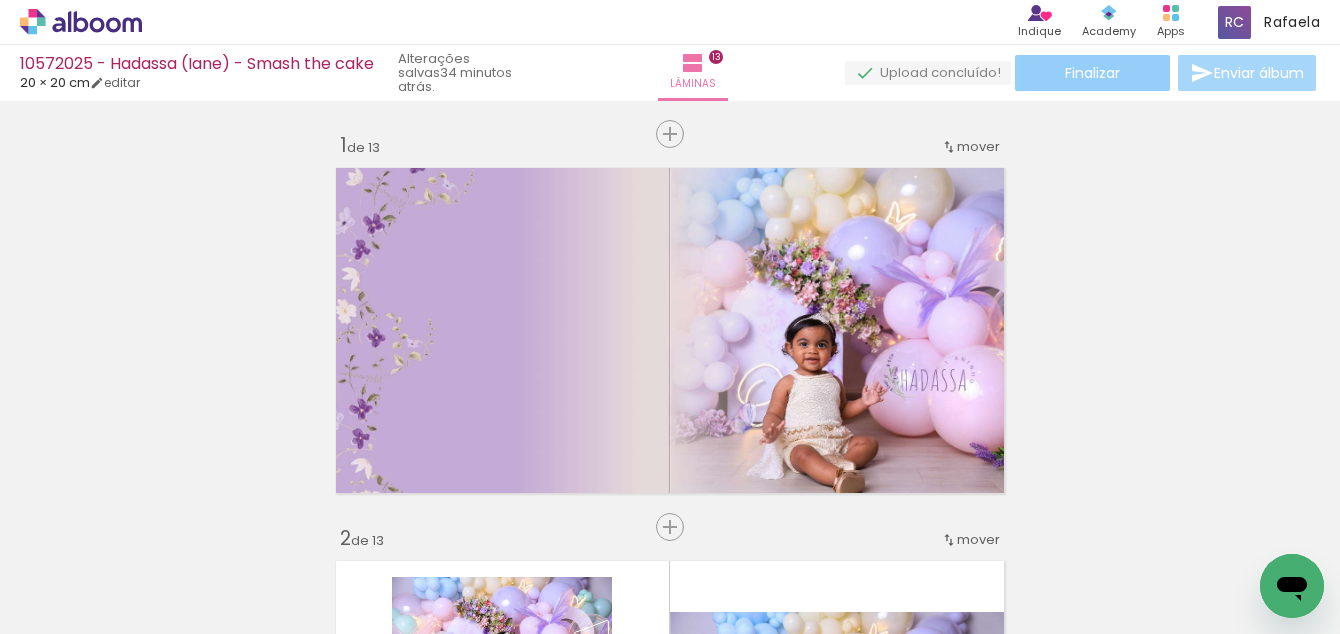 click on "Finalizar" 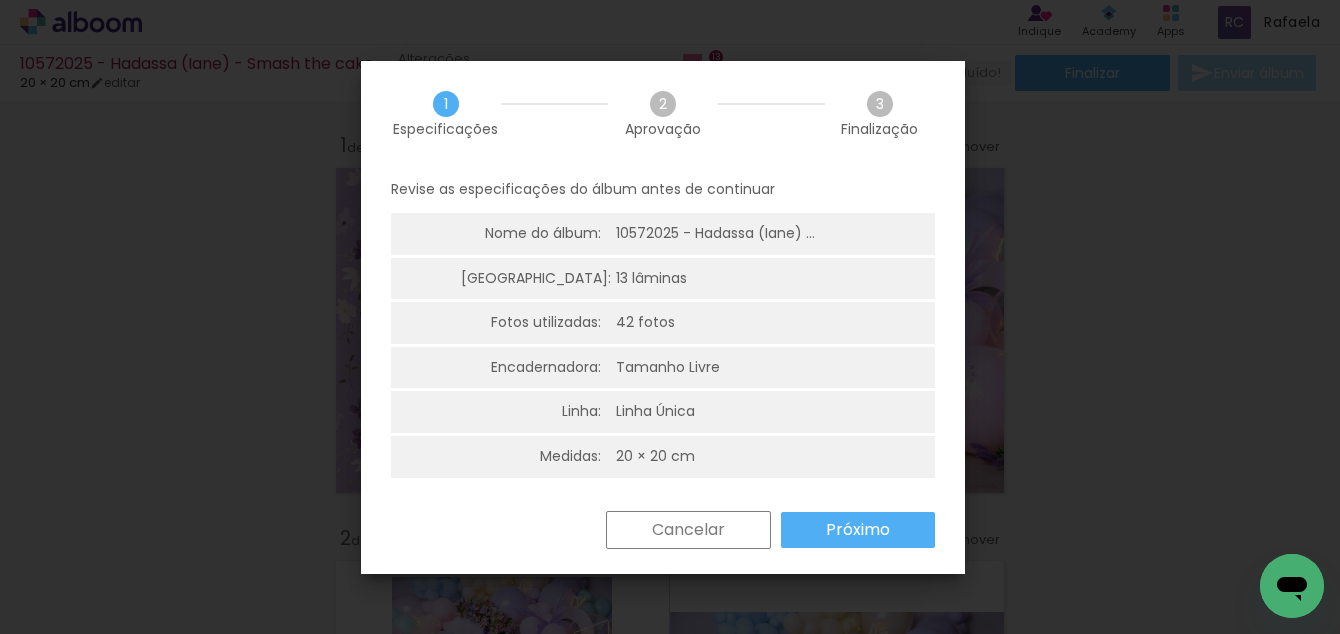 click on "Próximo" at bounding box center (0, 0) 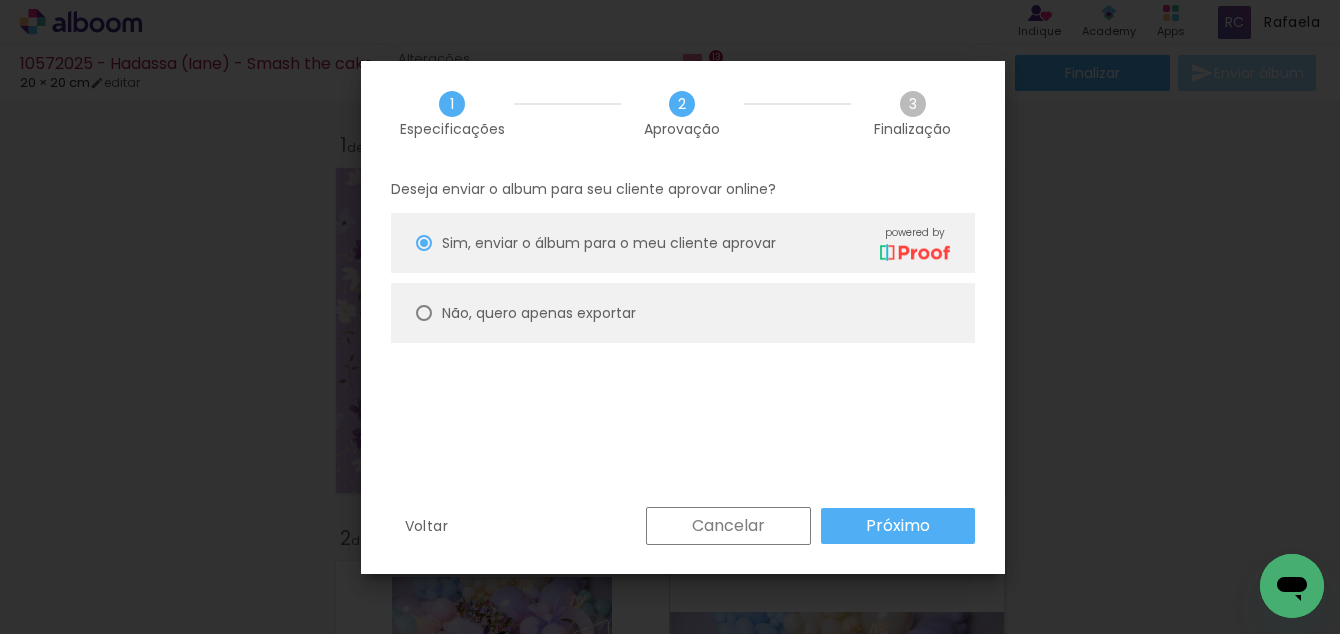 click on "Não, quero apenas exportar" at bounding box center (683, 313) 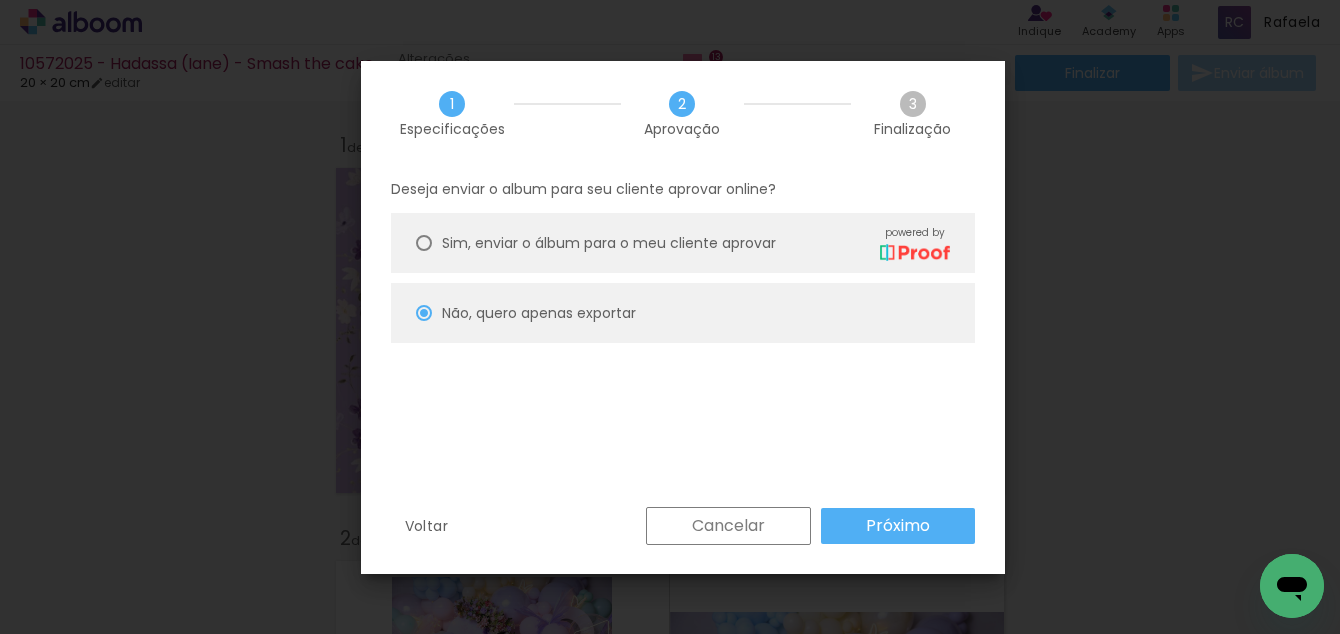 click on "Próximo" at bounding box center (0, 0) 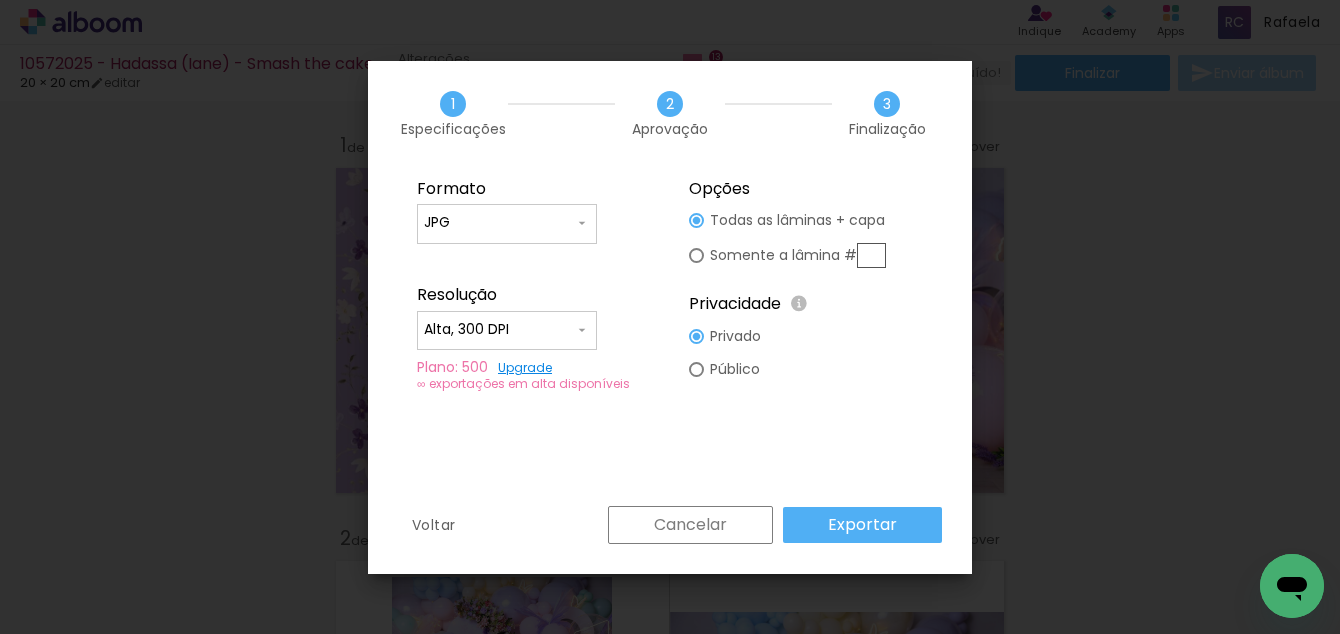 click on "Exportar" at bounding box center [0, 0] 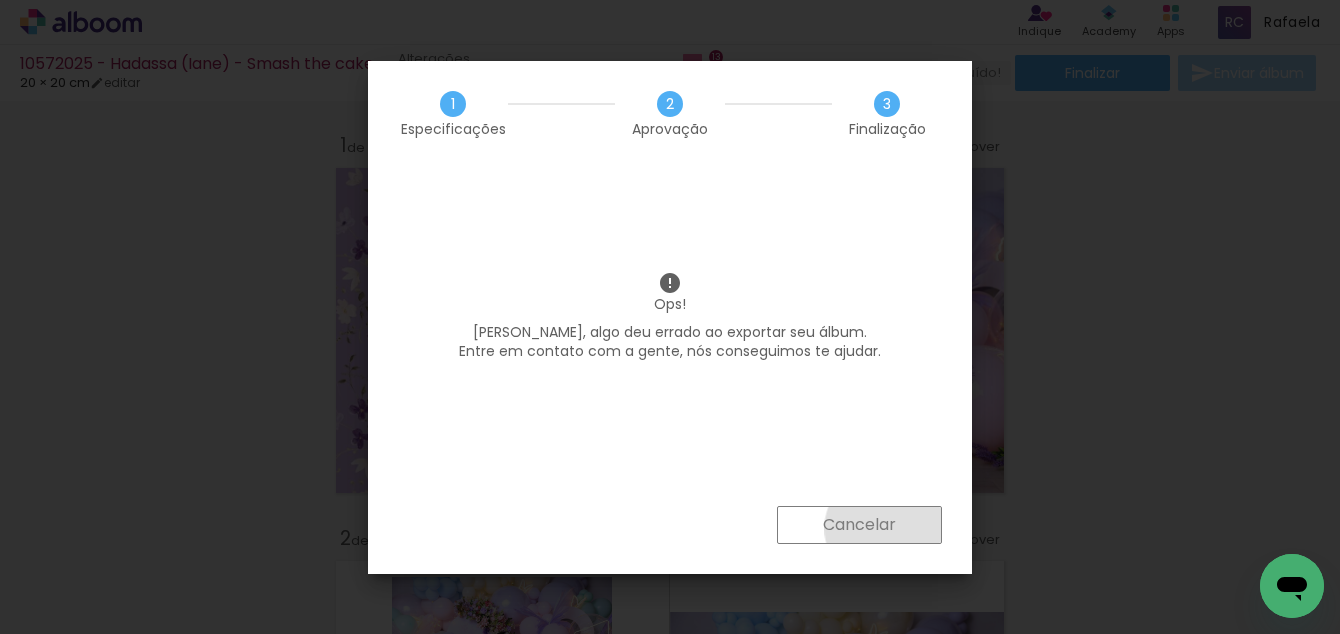click on "Cancelar" at bounding box center (0, 0) 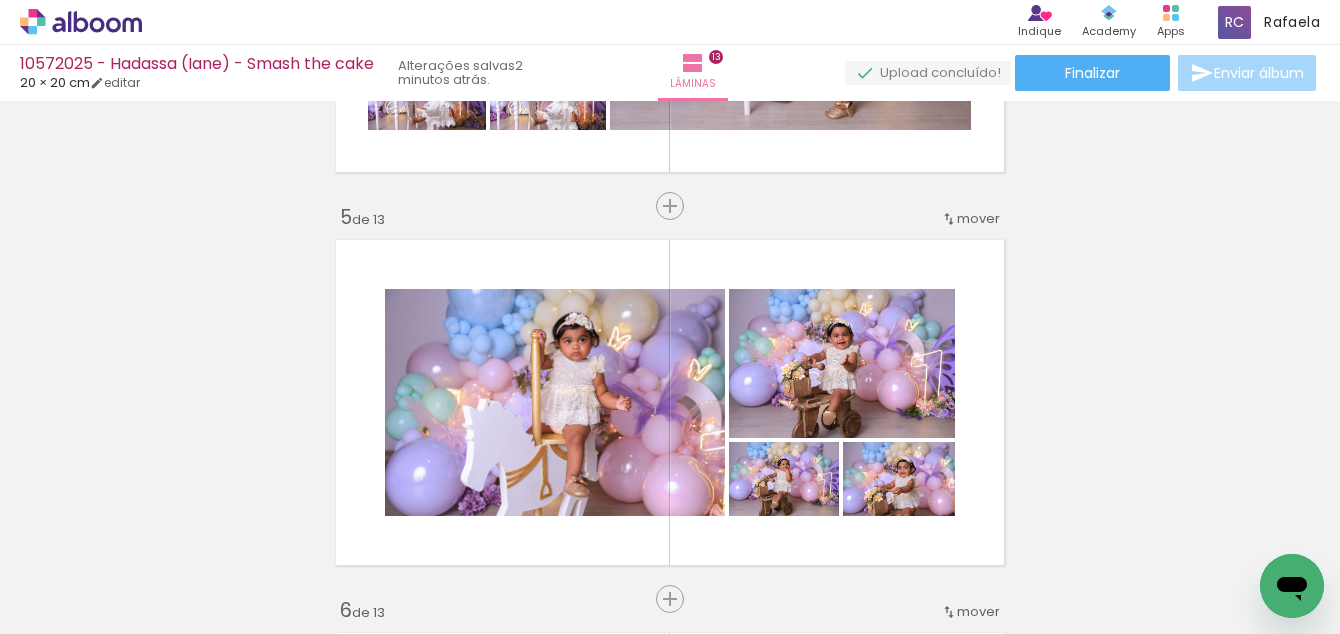 scroll, scrollTop: 1900, scrollLeft: 0, axis: vertical 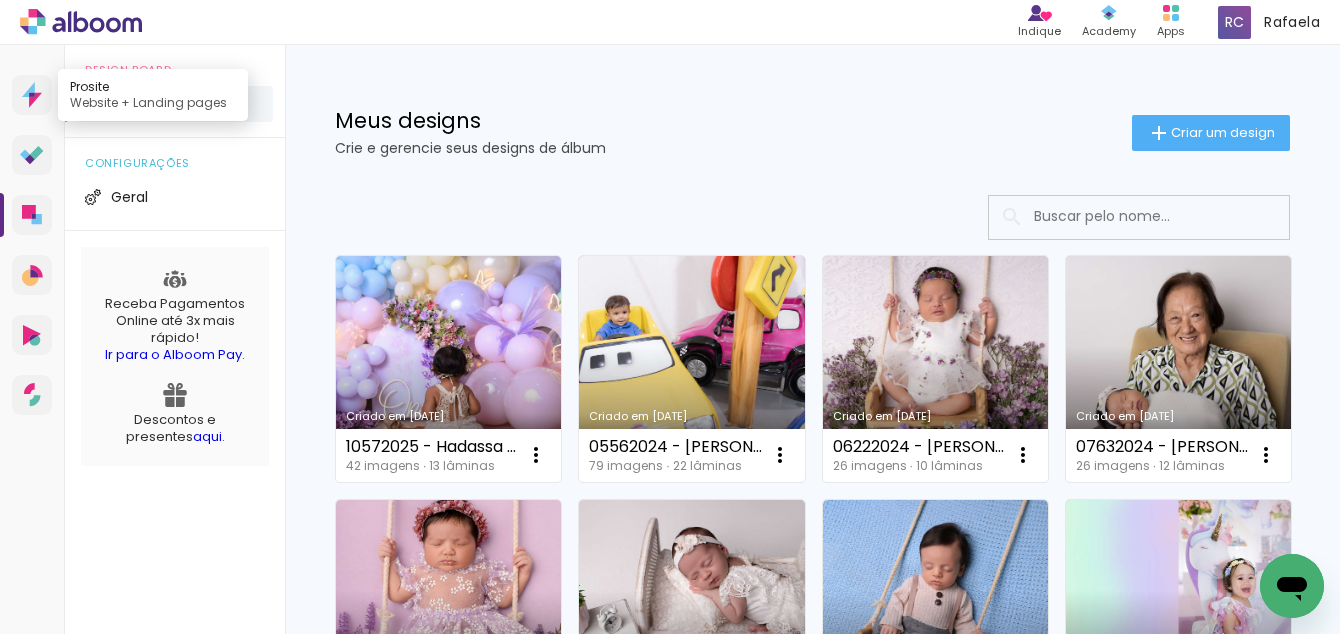 click on "Prosite Website + Landing pages" at bounding box center [32, 95] 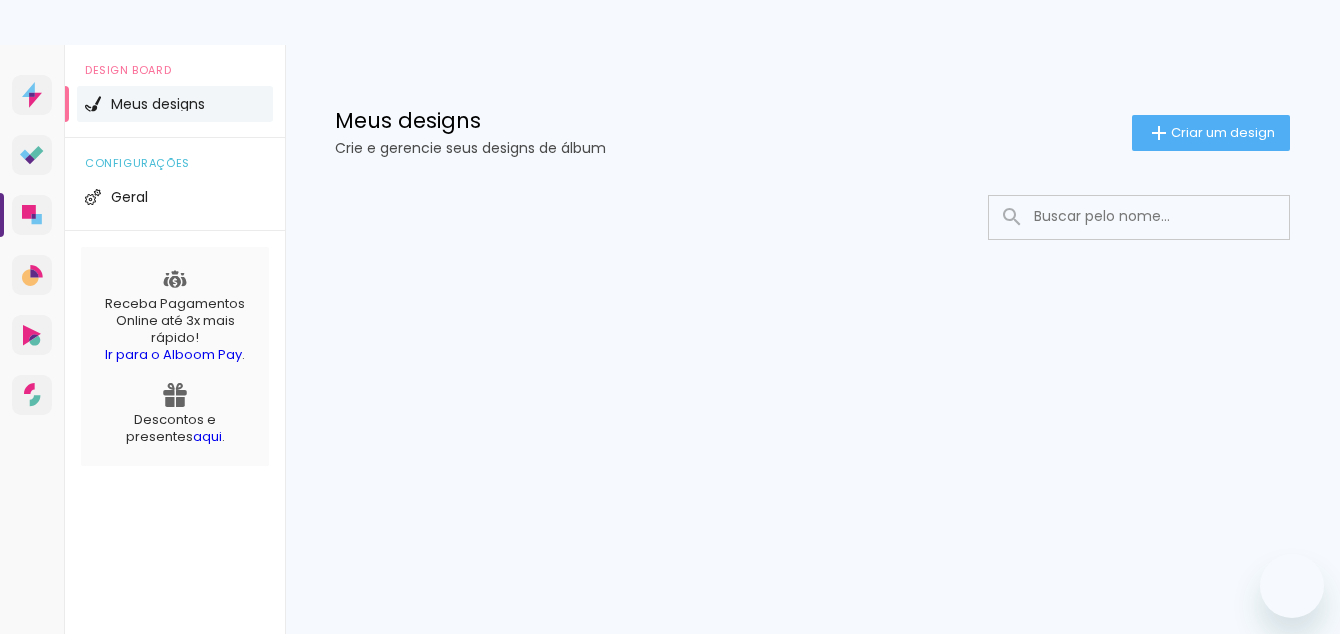 scroll, scrollTop: 0, scrollLeft: 0, axis: both 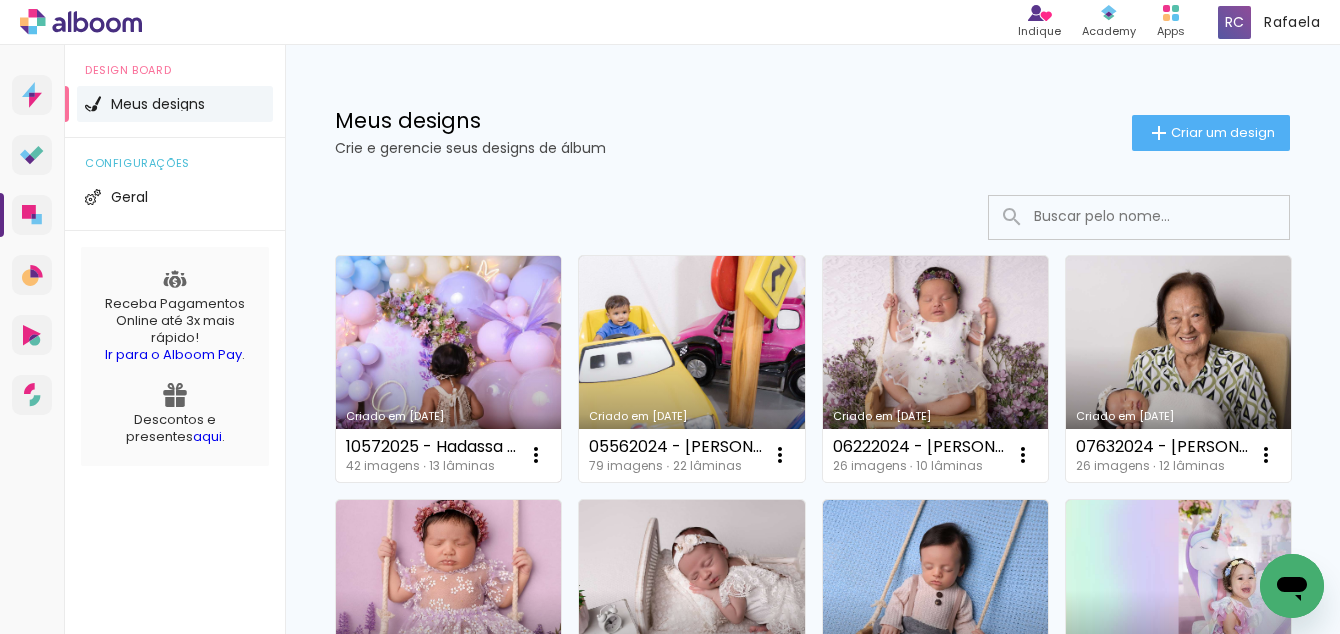 click on "Criado em [DATE]" at bounding box center (448, 369) 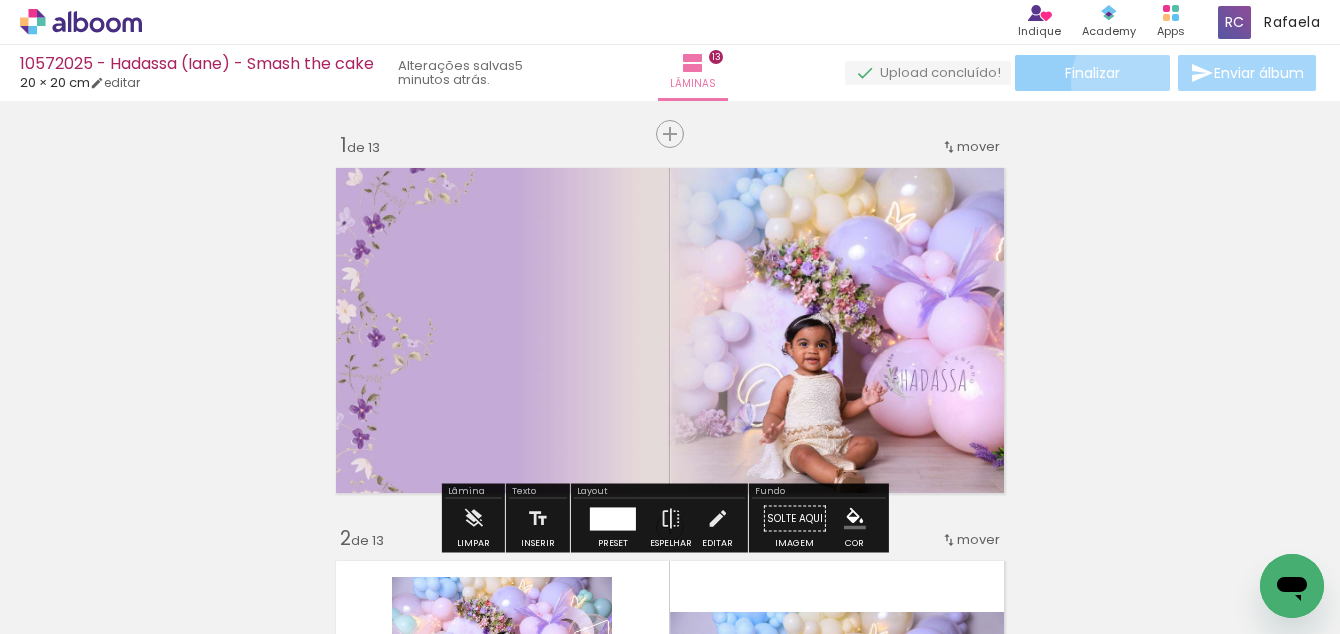 click on "Finalizar" 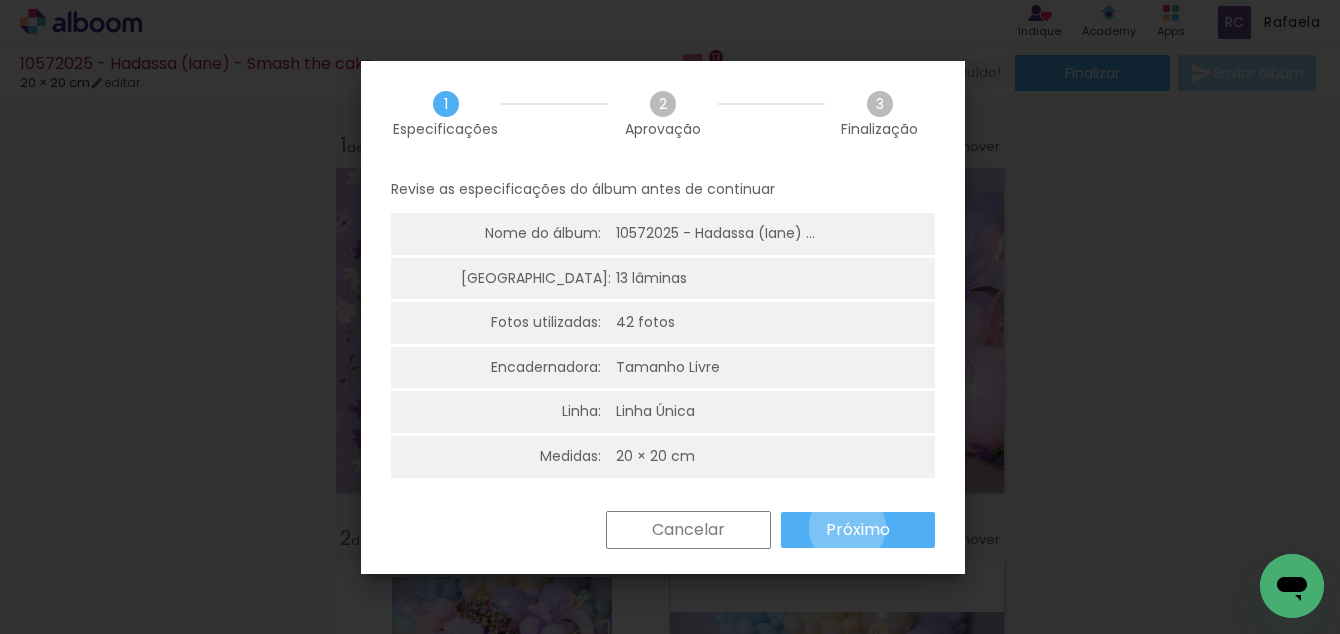 click on "Próximo" at bounding box center (0, 0) 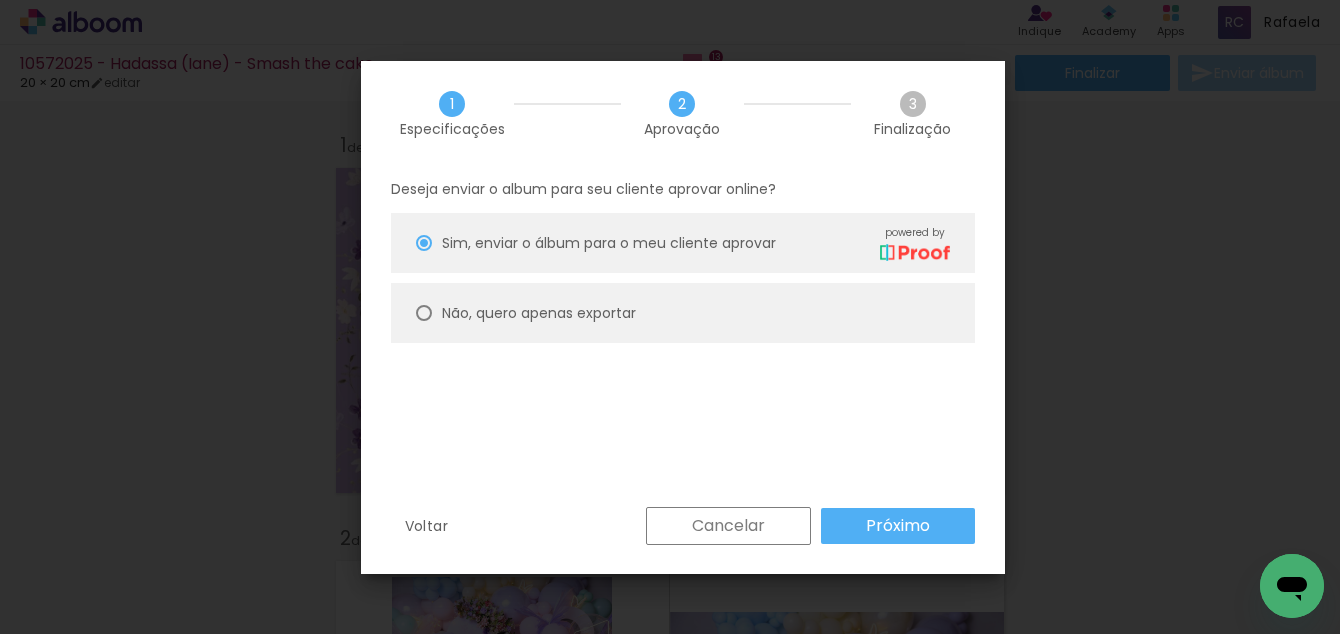 click at bounding box center (424, 243) 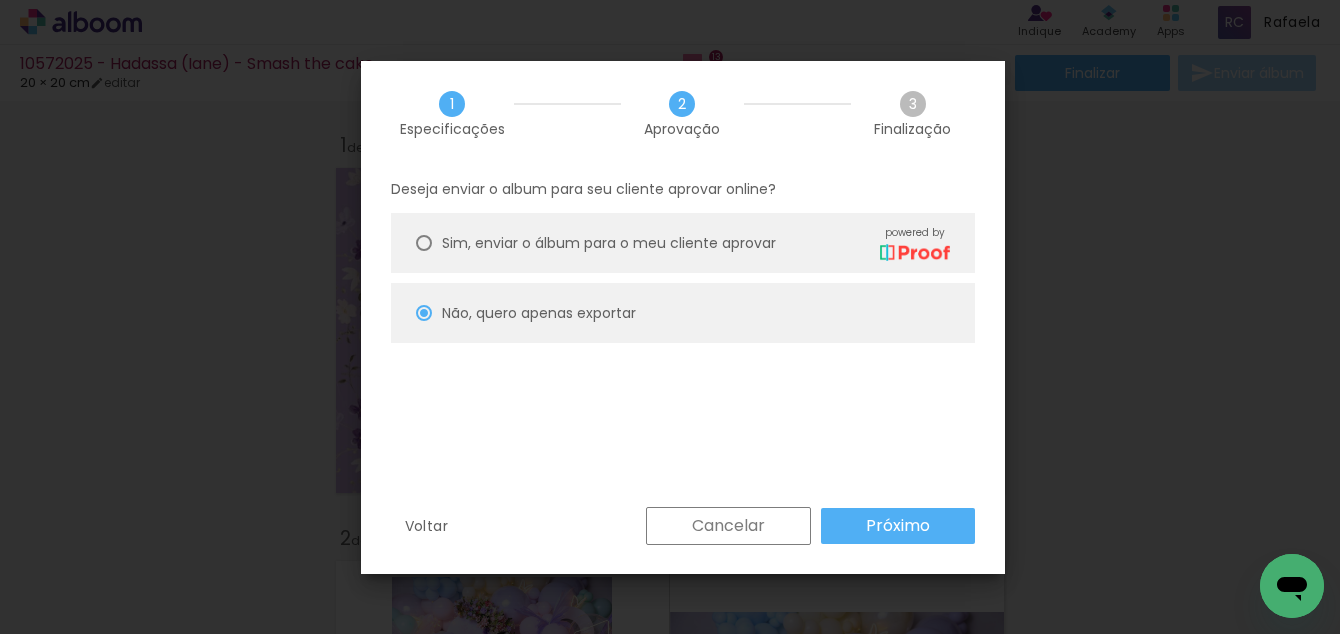 click on "Próximo" at bounding box center (898, 526) 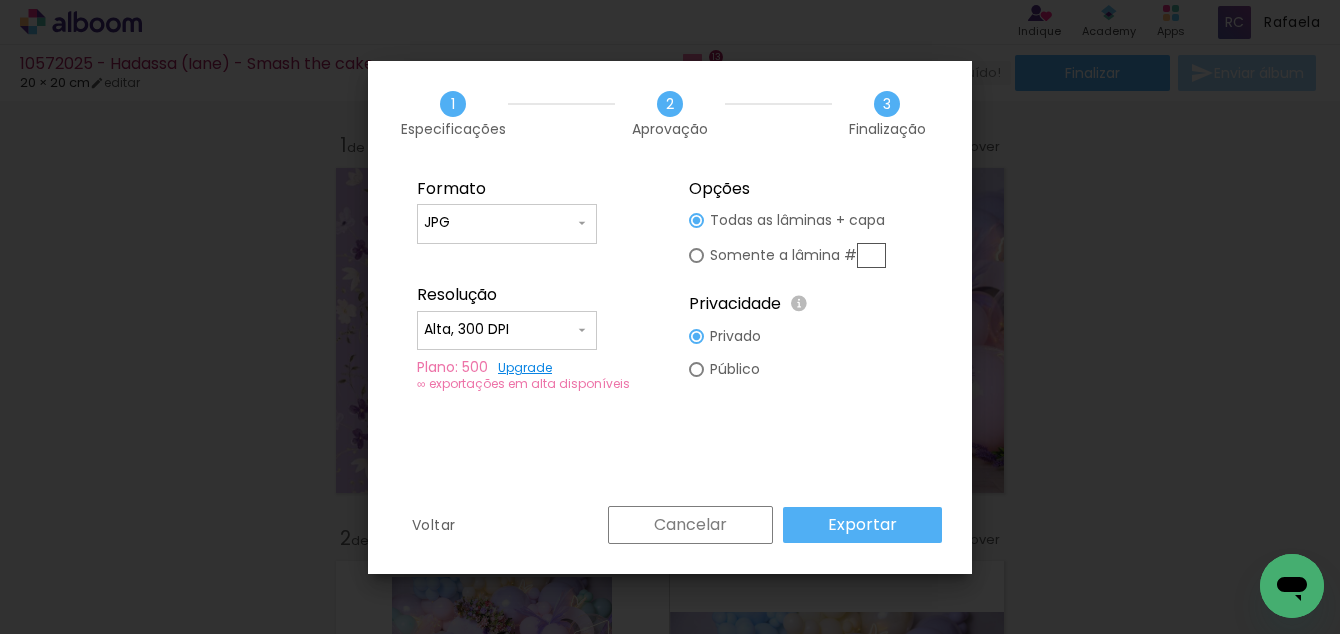 click on "Exportar" at bounding box center (0, 0) 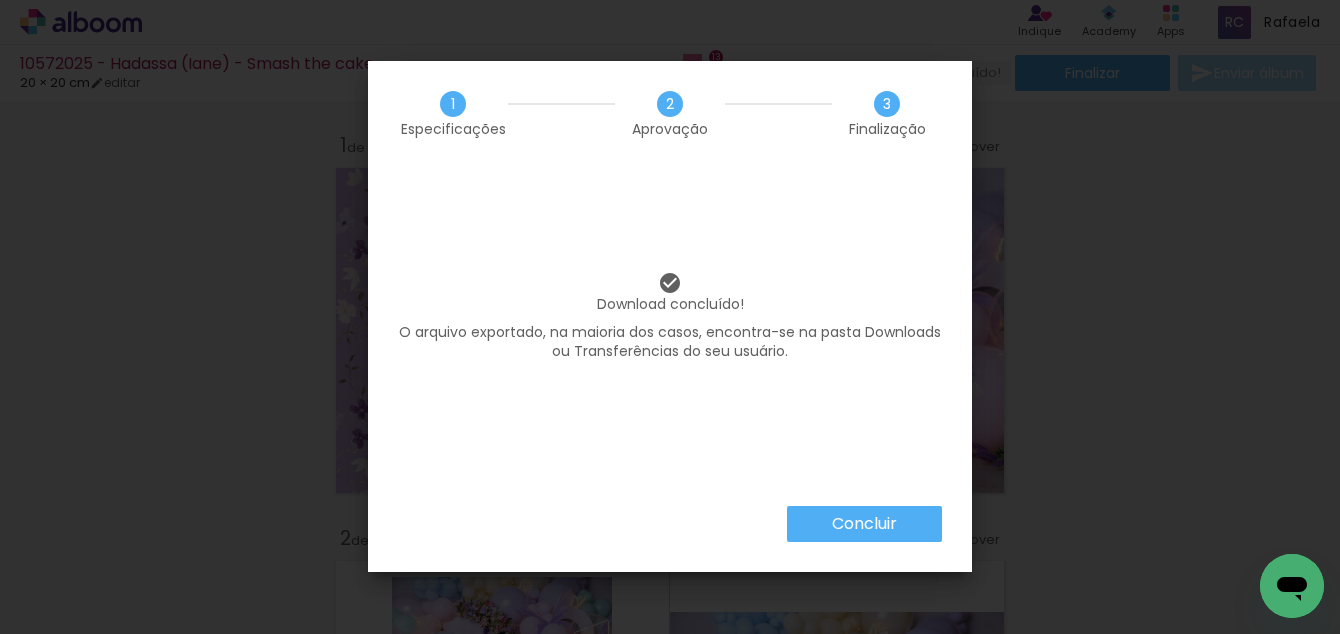 scroll, scrollTop: 0, scrollLeft: 0, axis: both 